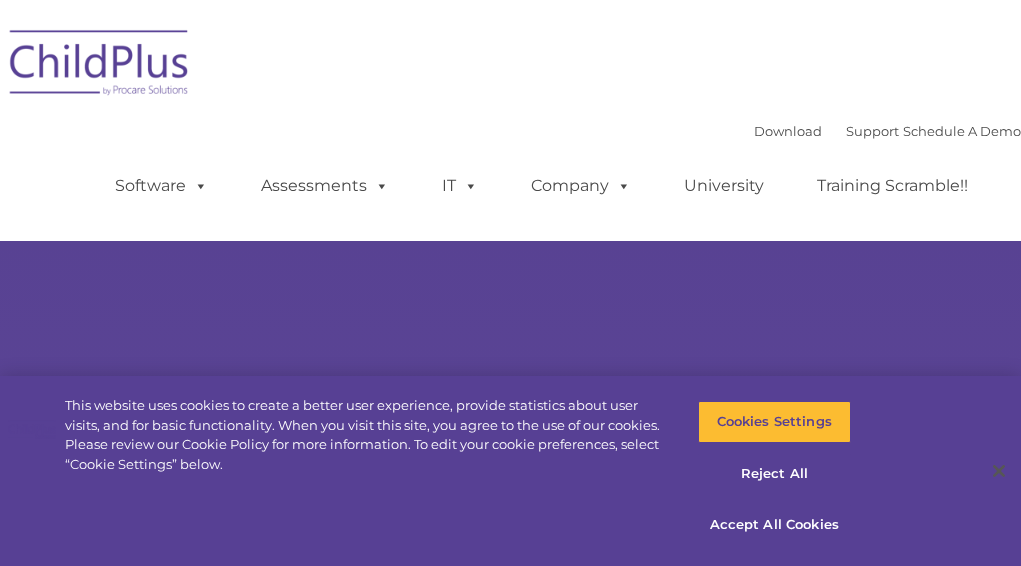 scroll, scrollTop: 0, scrollLeft: 0, axis: both 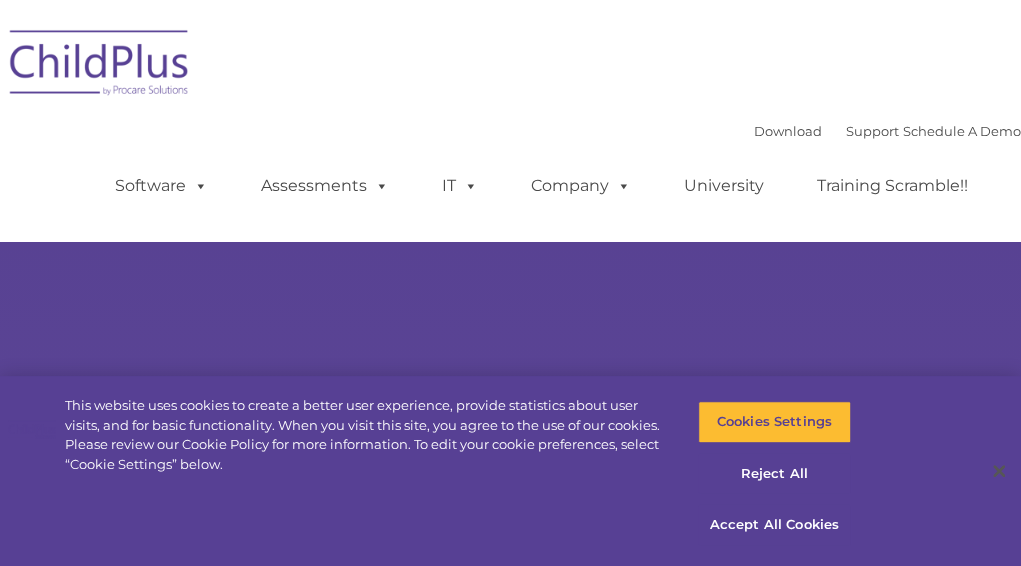 select on "MEDIUM" 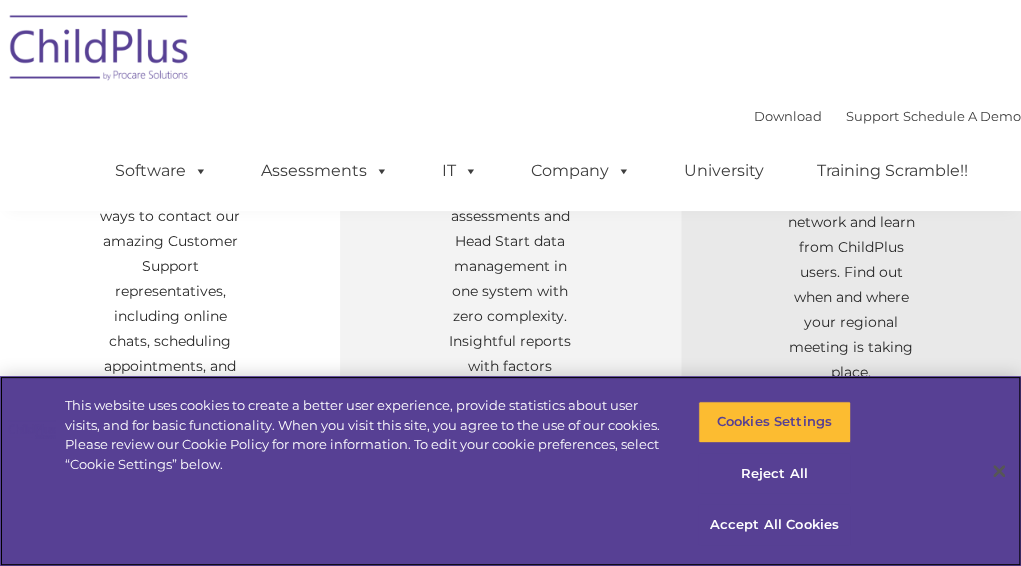 scroll, scrollTop: 939, scrollLeft: 0, axis: vertical 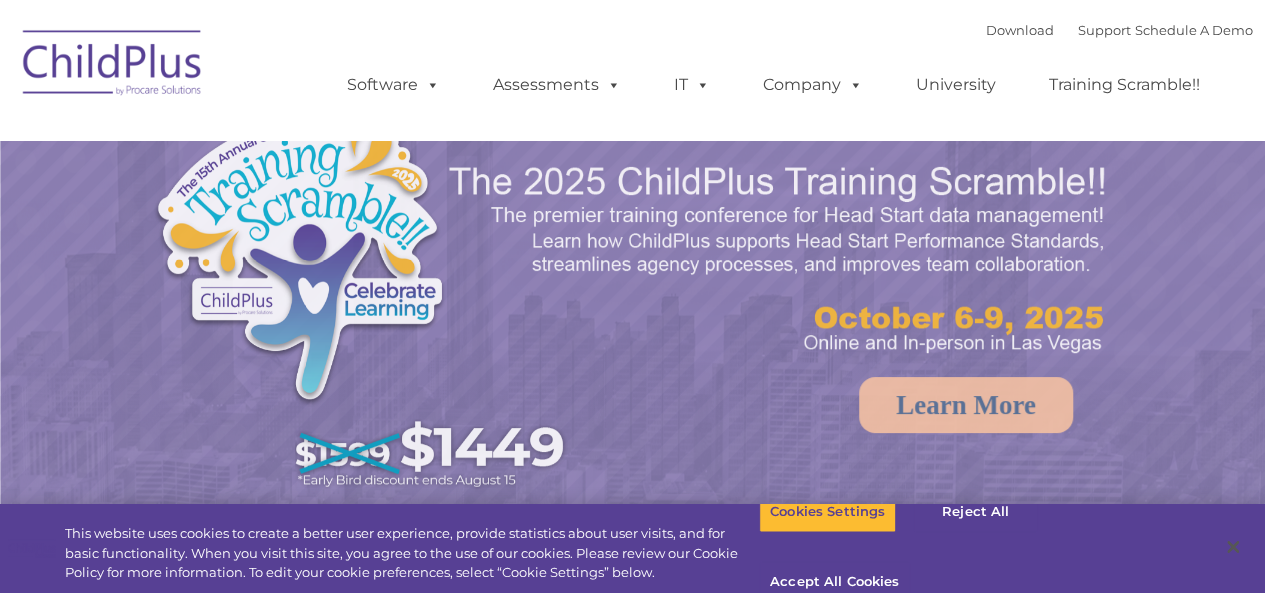 select on "MEDIUM" 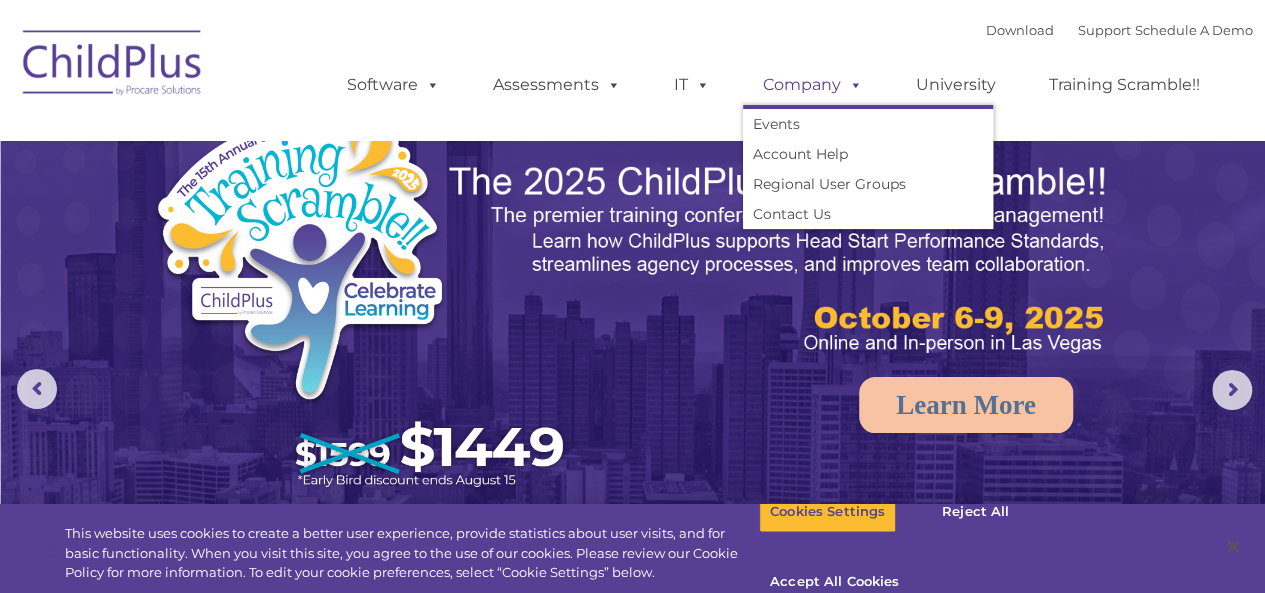 click at bounding box center [852, 84] 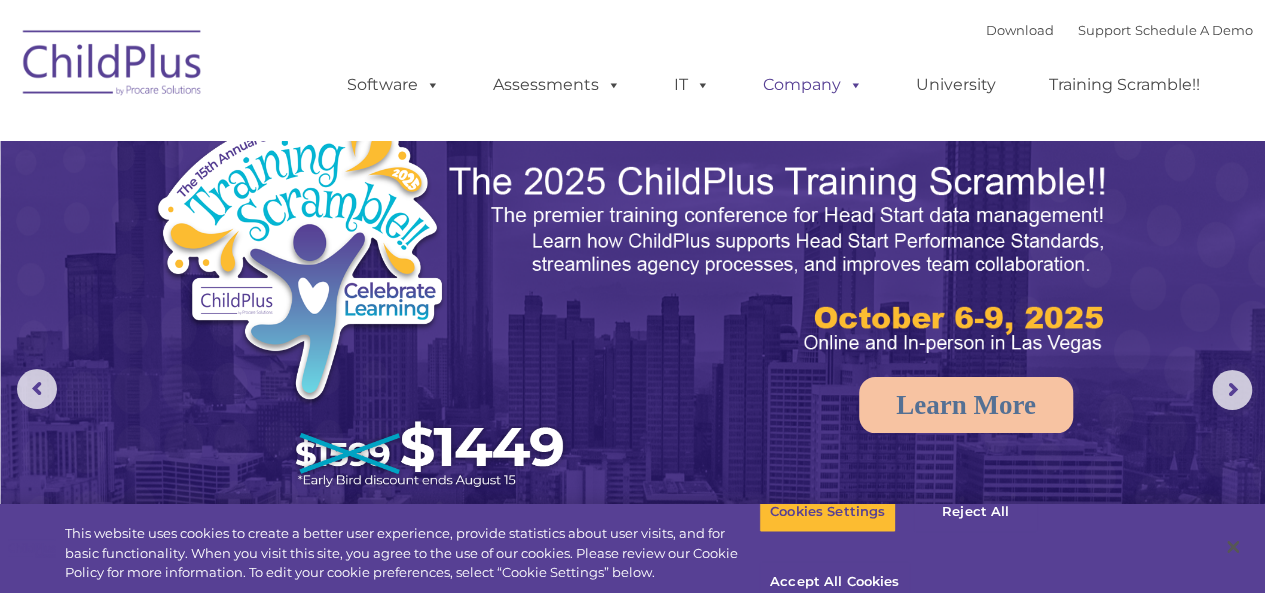 click at bounding box center (852, 84) 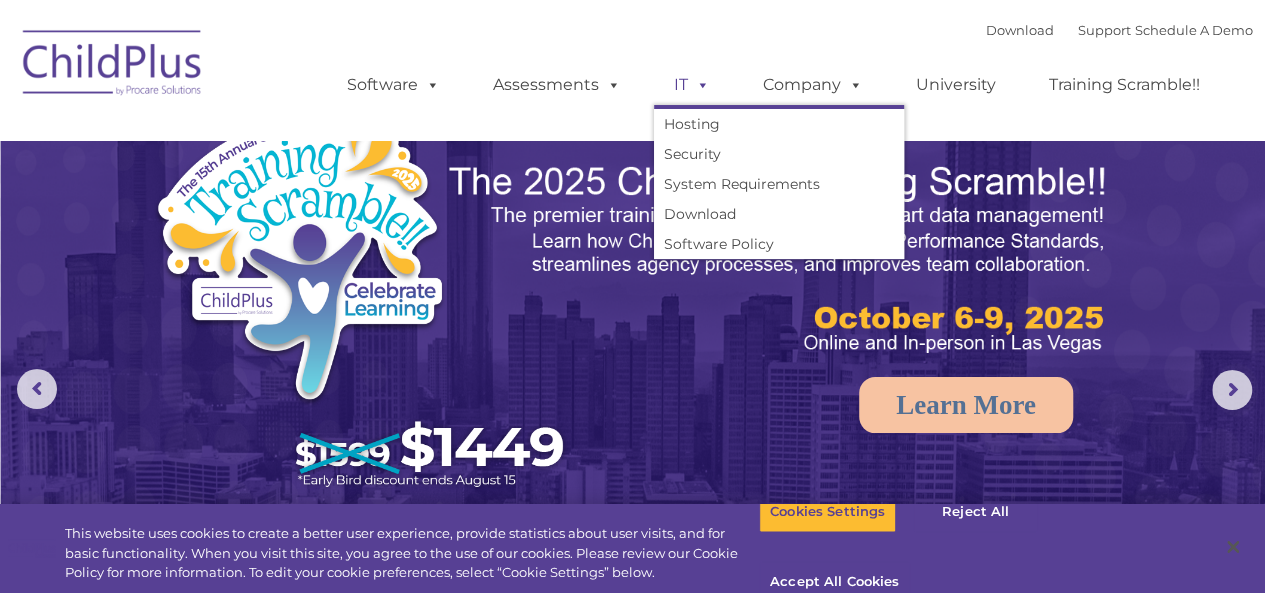 click at bounding box center (699, 84) 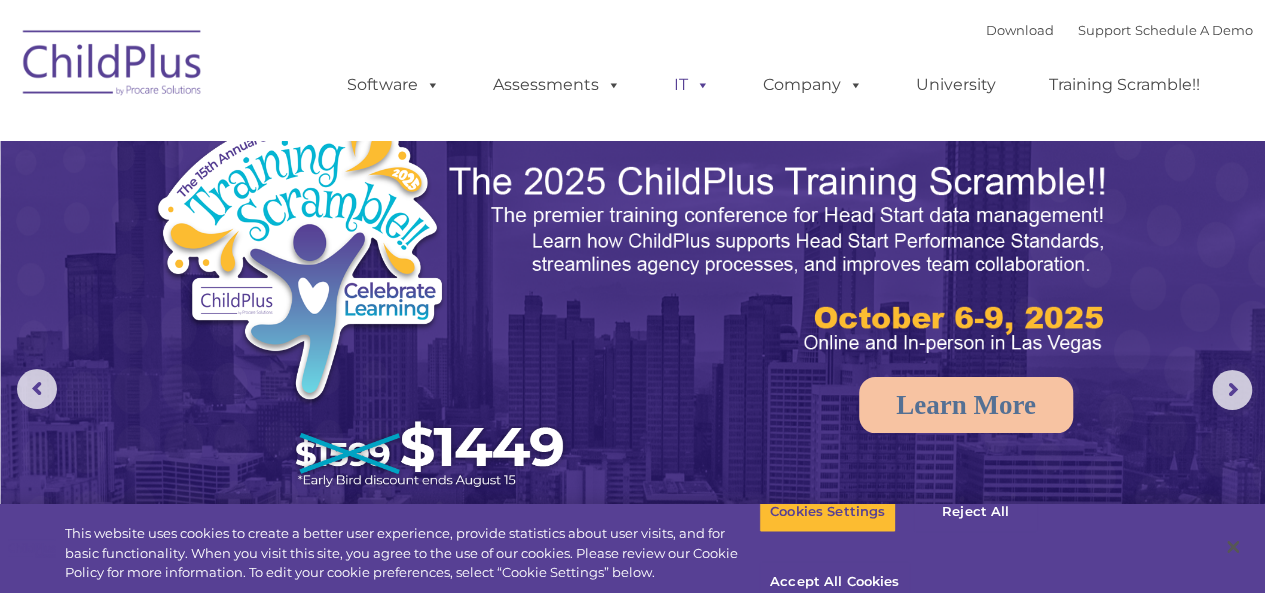 click at bounding box center [699, 84] 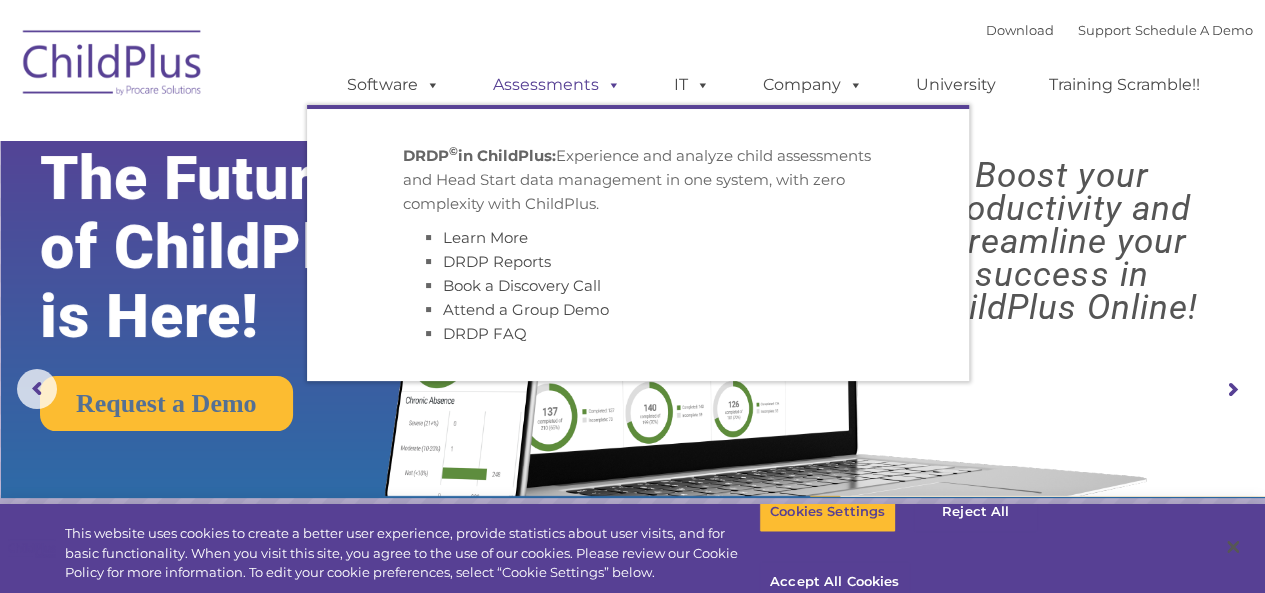 click at bounding box center [610, 84] 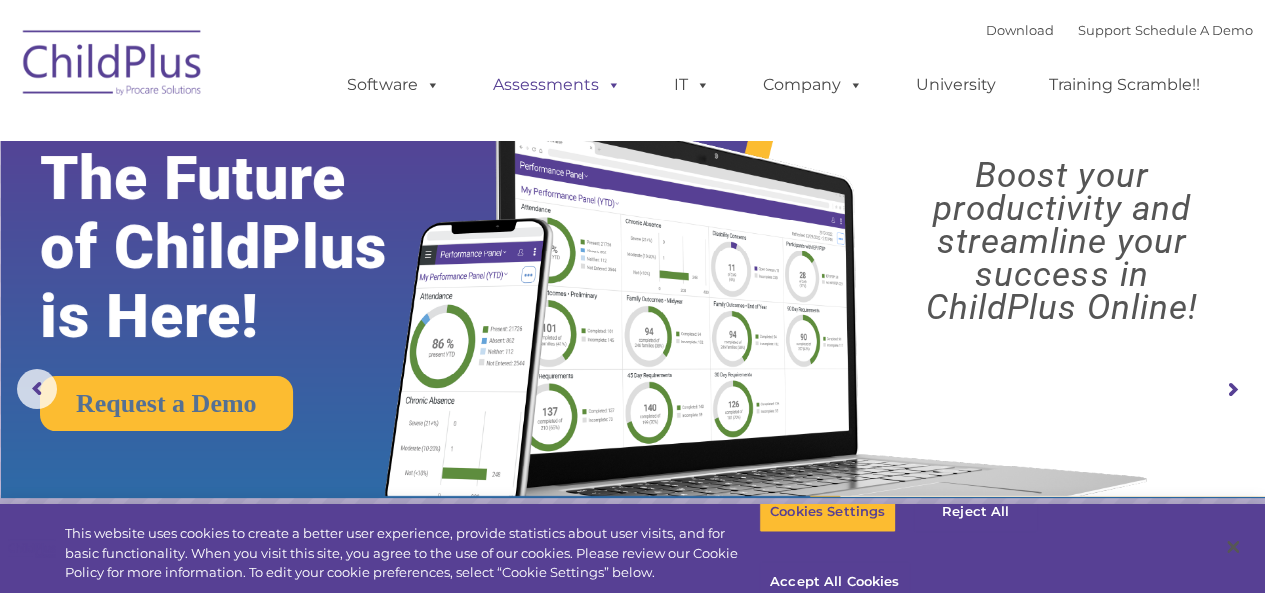 click at bounding box center [610, 84] 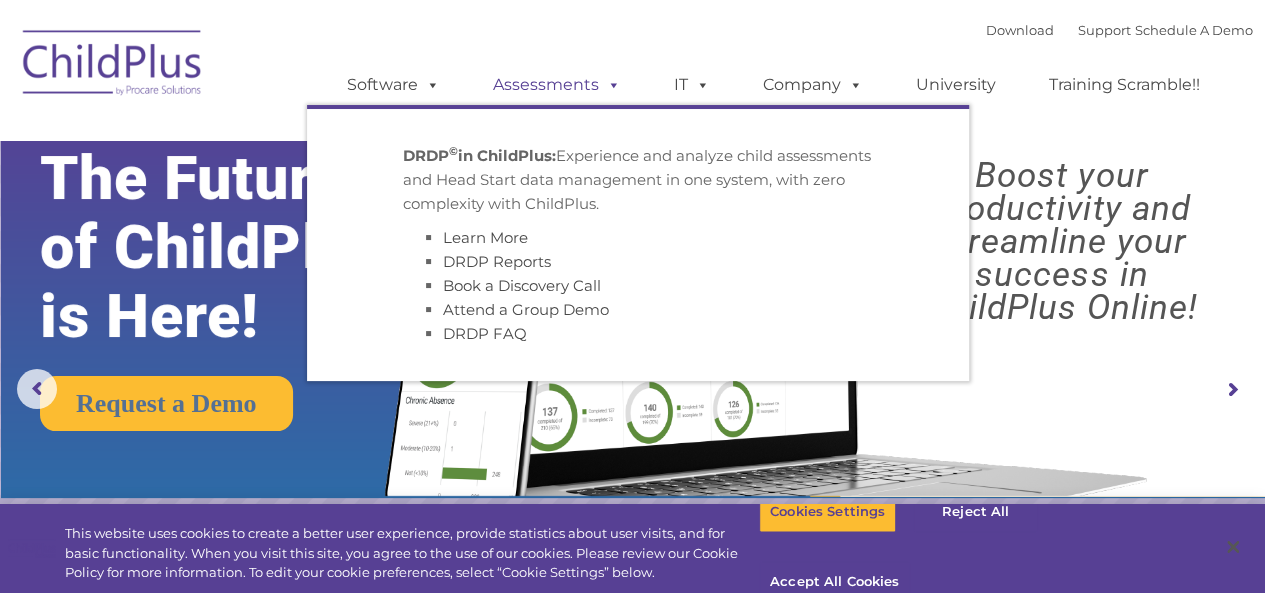 click on "Assessments" at bounding box center (557, 85) 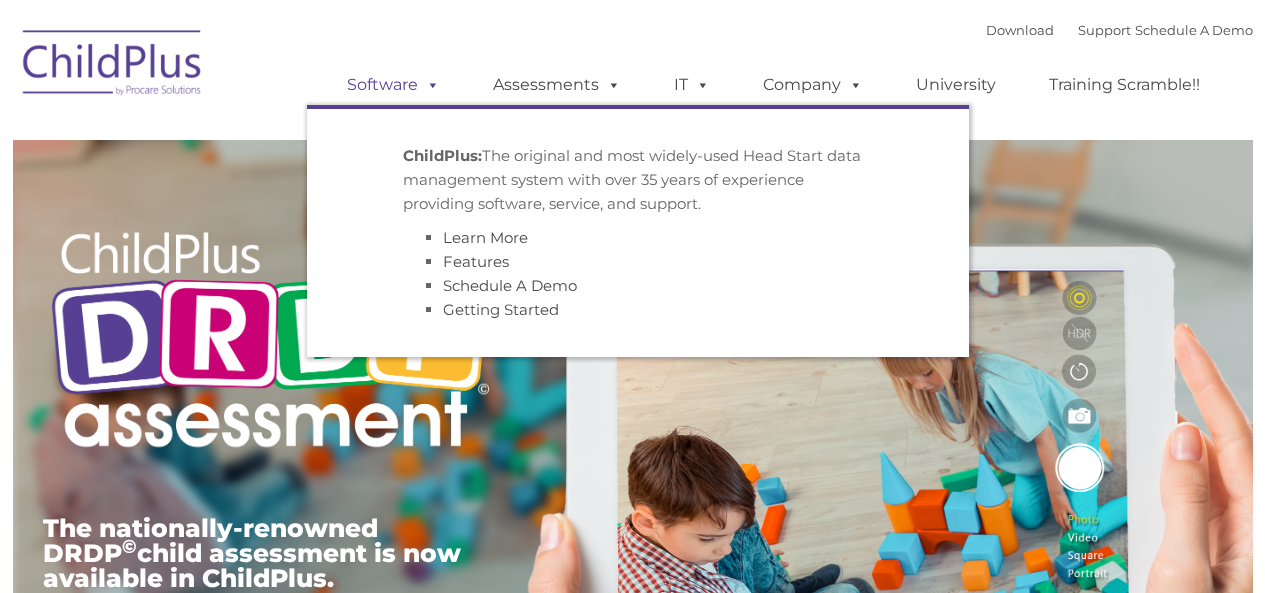 scroll, scrollTop: 0, scrollLeft: 0, axis: both 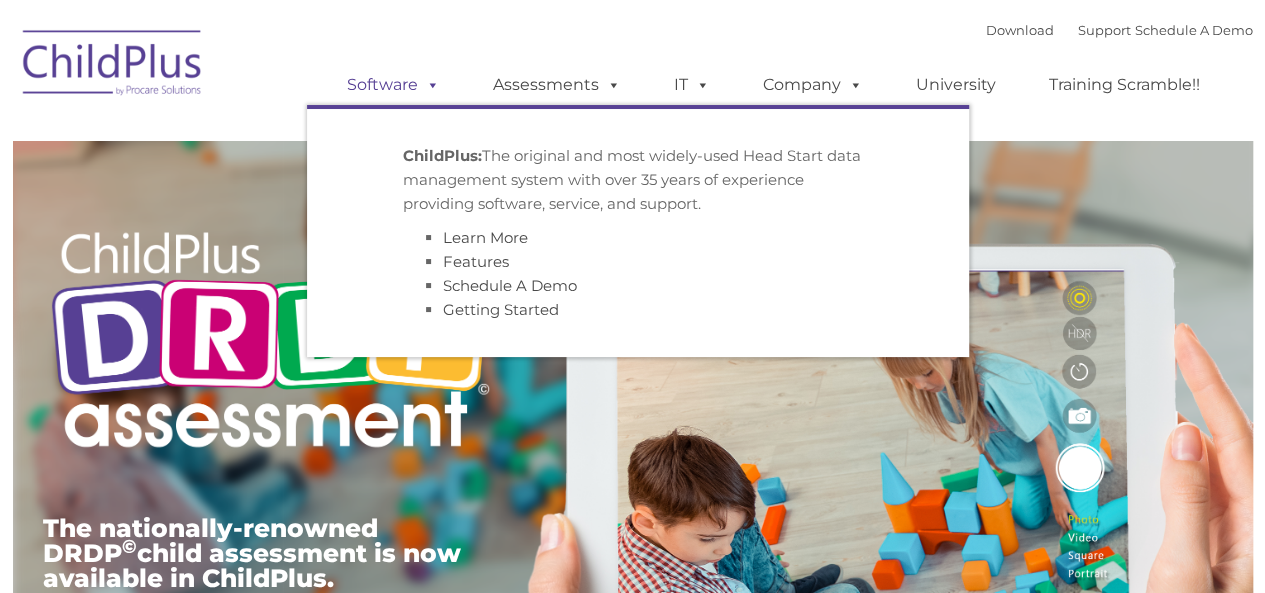 type on "" 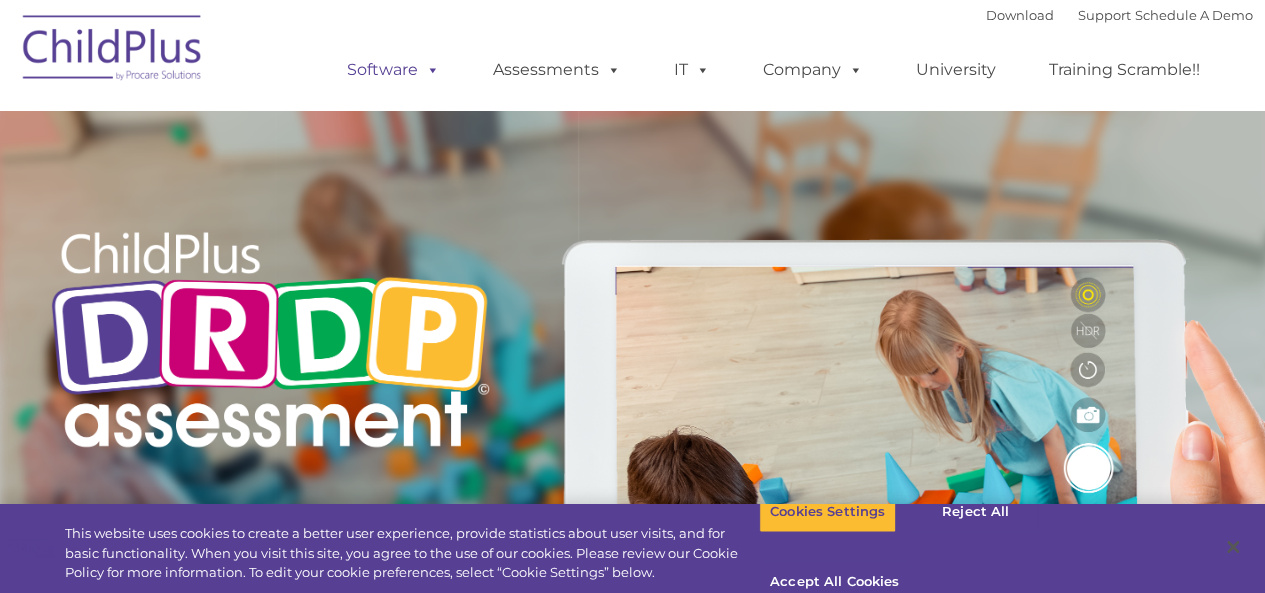 click on "Software" at bounding box center (393, 70) 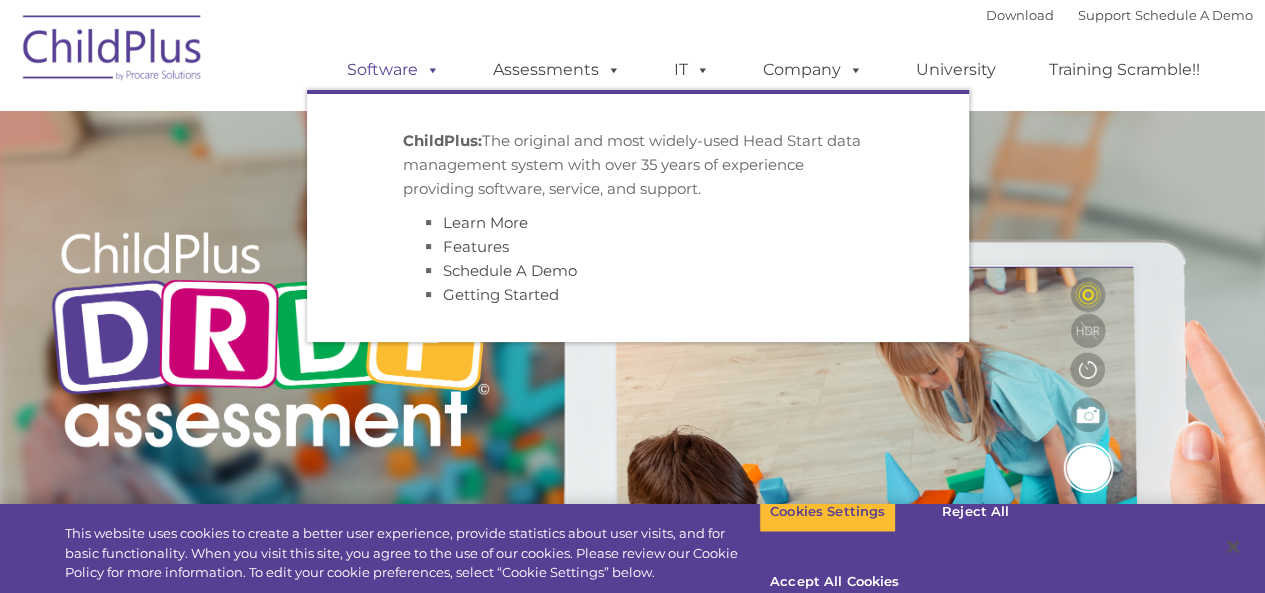 click on "Software" at bounding box center (393, 70) 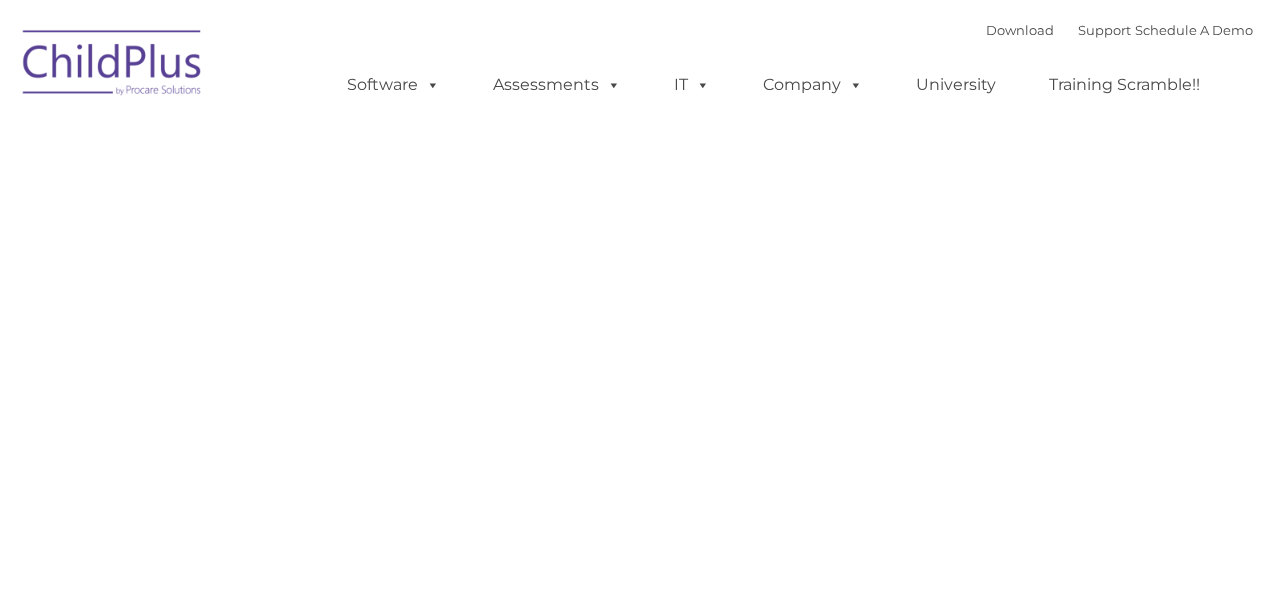 scroll, scrollTop: 0, scrollLeft: 0, axis: both 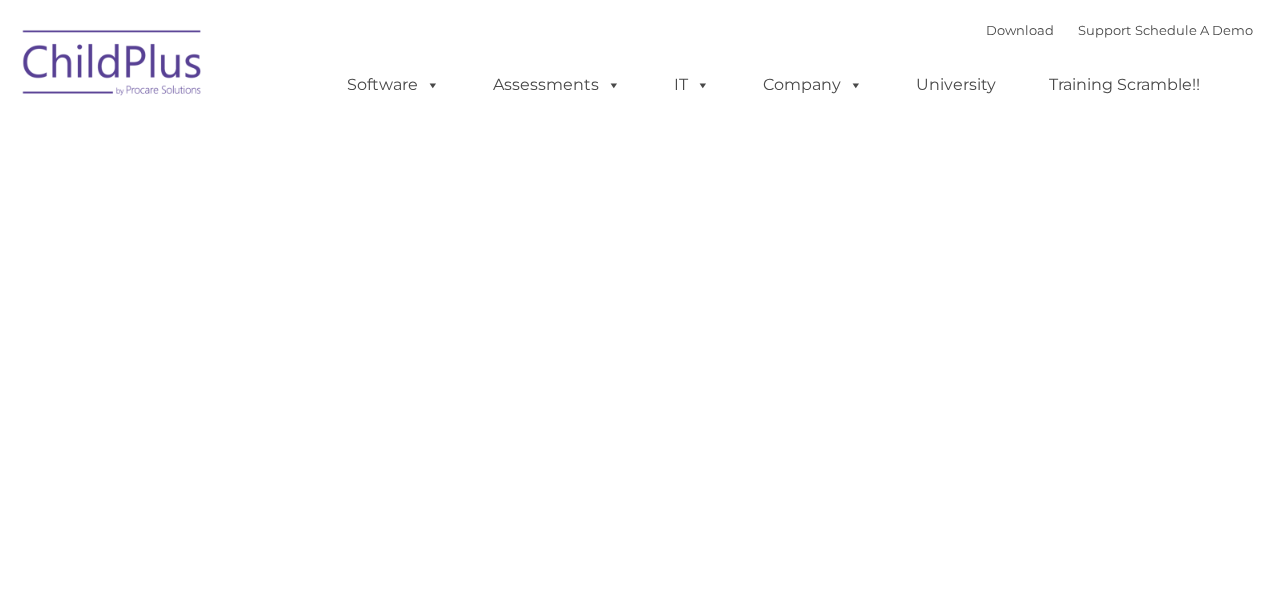 type on "" 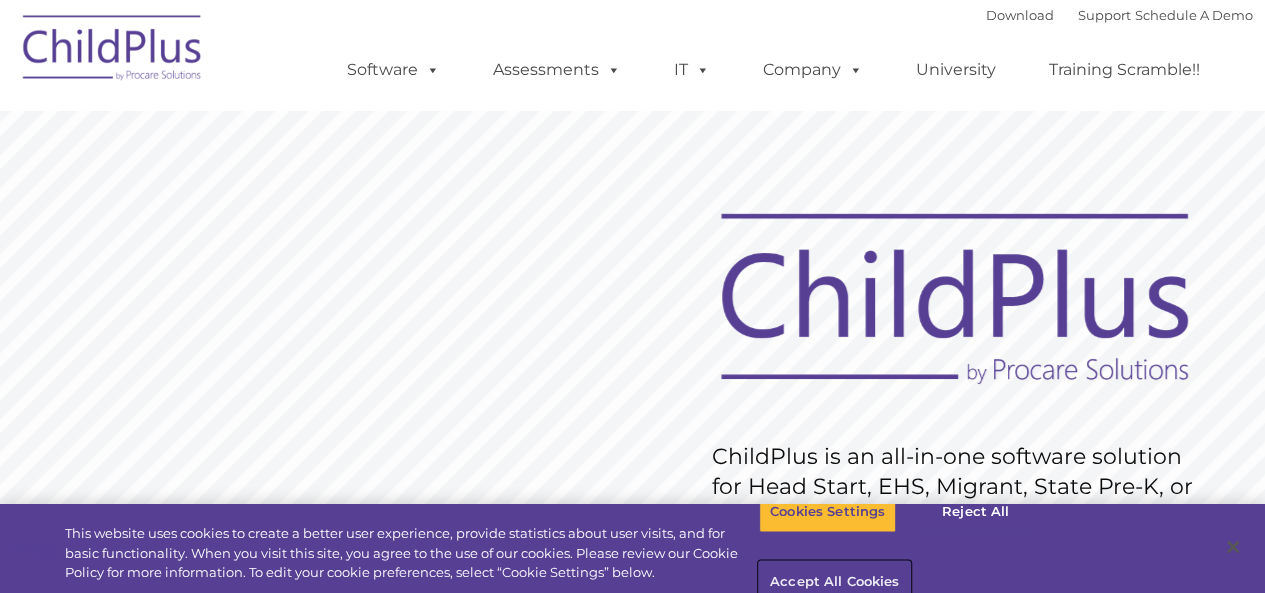 click on "Accept All Cookies" at bounding box center (834, 583) 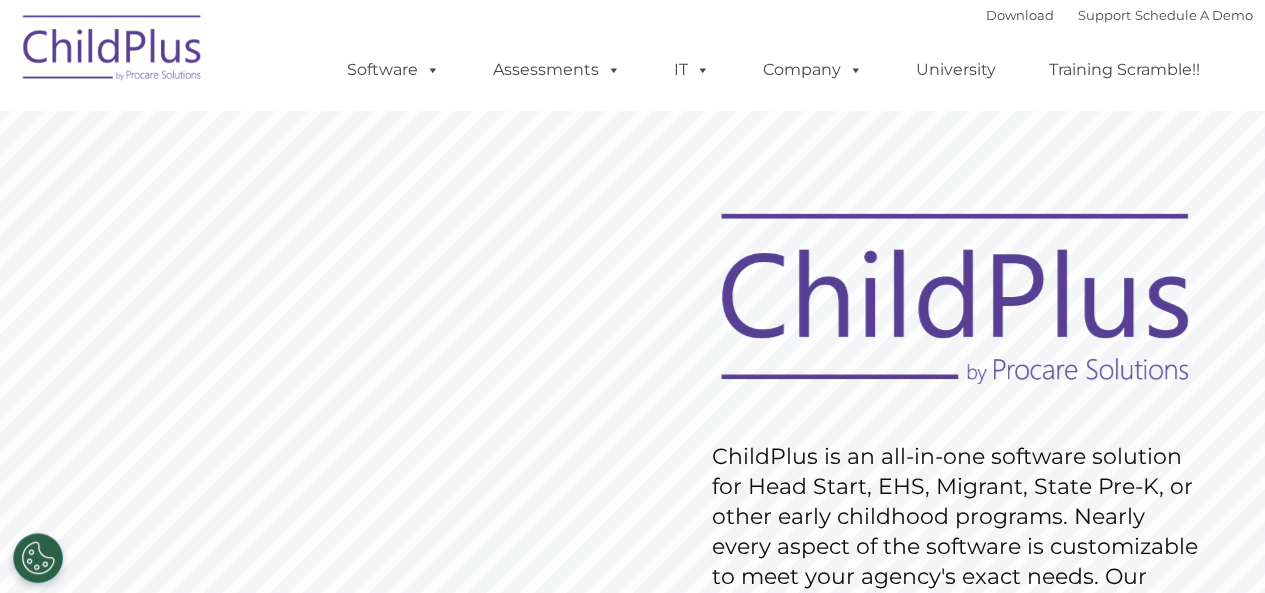 click at bounding box center (113, 51) 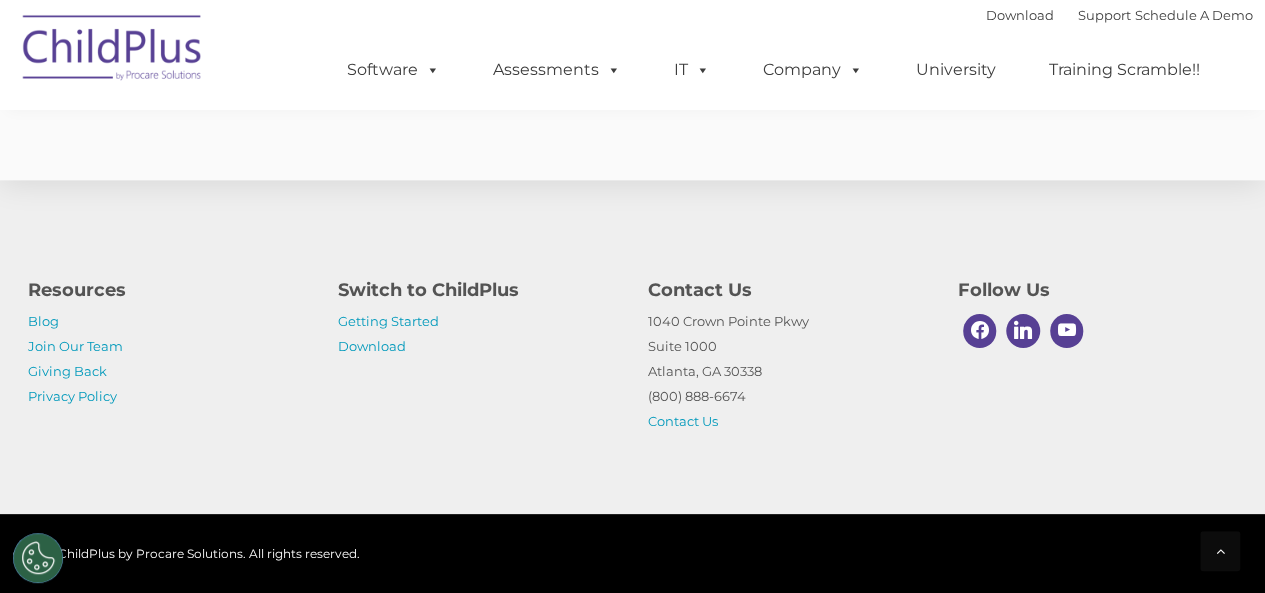 scroll, scrollTop: 5038, scrollLeft: 0, axis: vertical 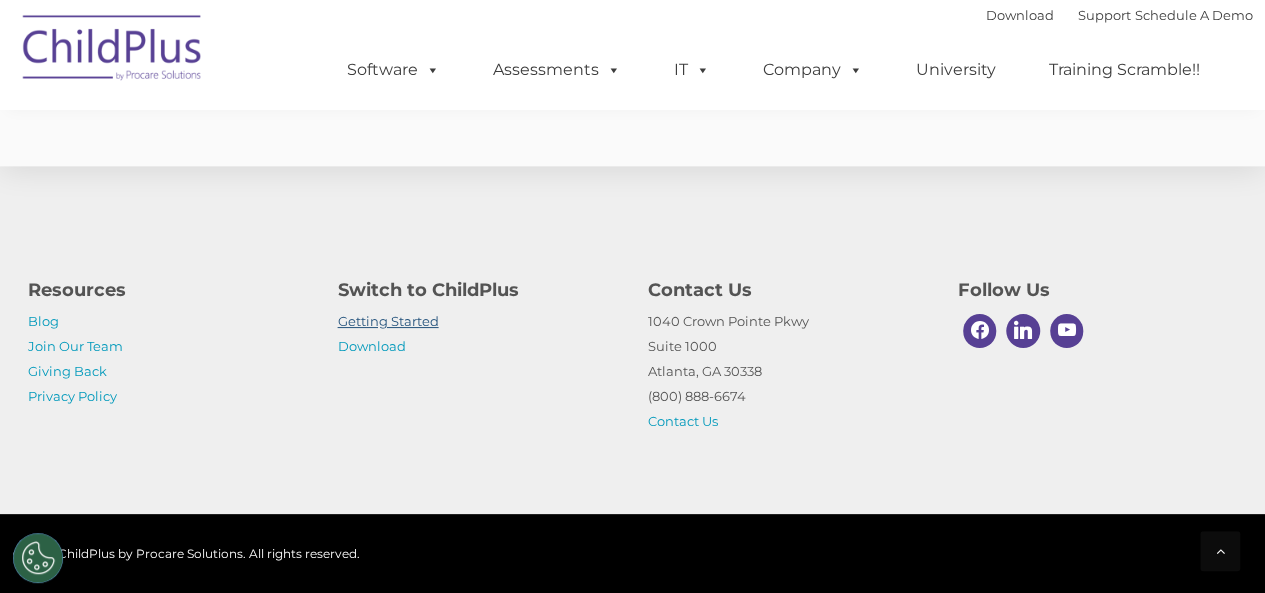 click on "Getting Started" at bounding box center [388, 321] 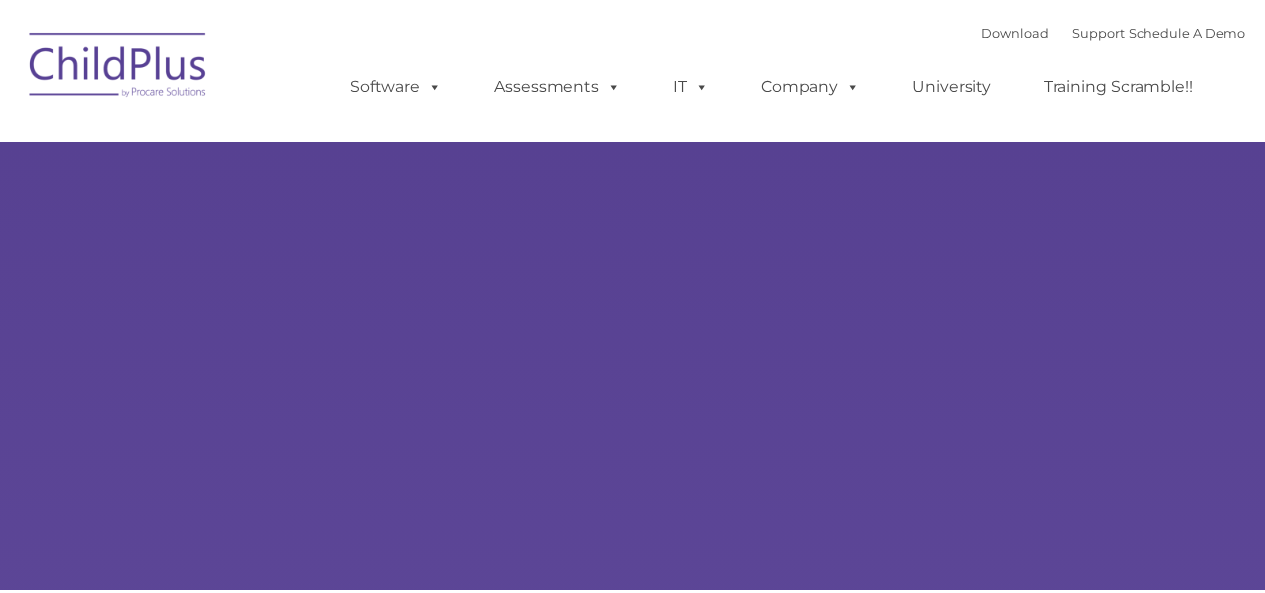 scroll, scrollTop: 0, scrollLeft: 0, axis: both 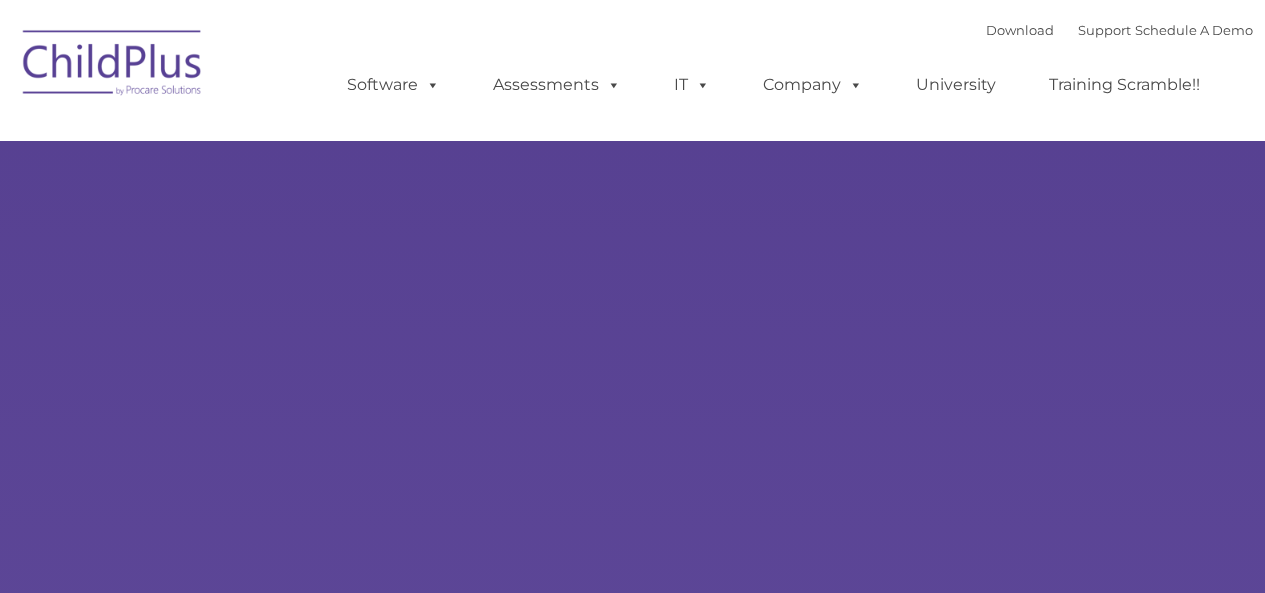 type on "" 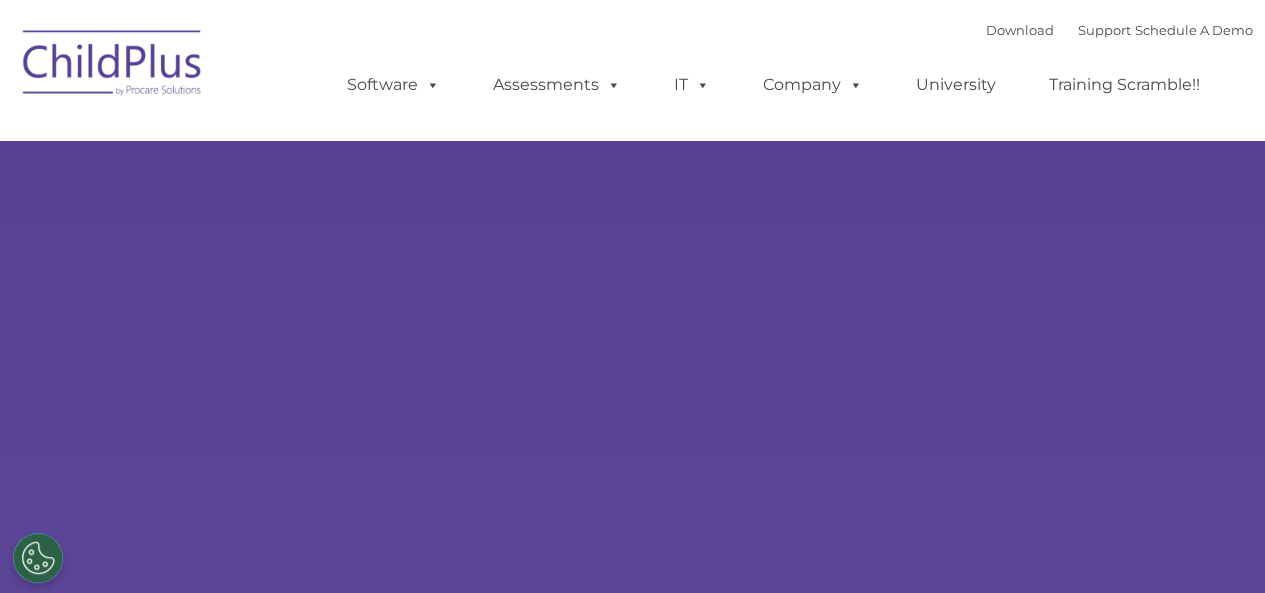 select on "MEDIUM" 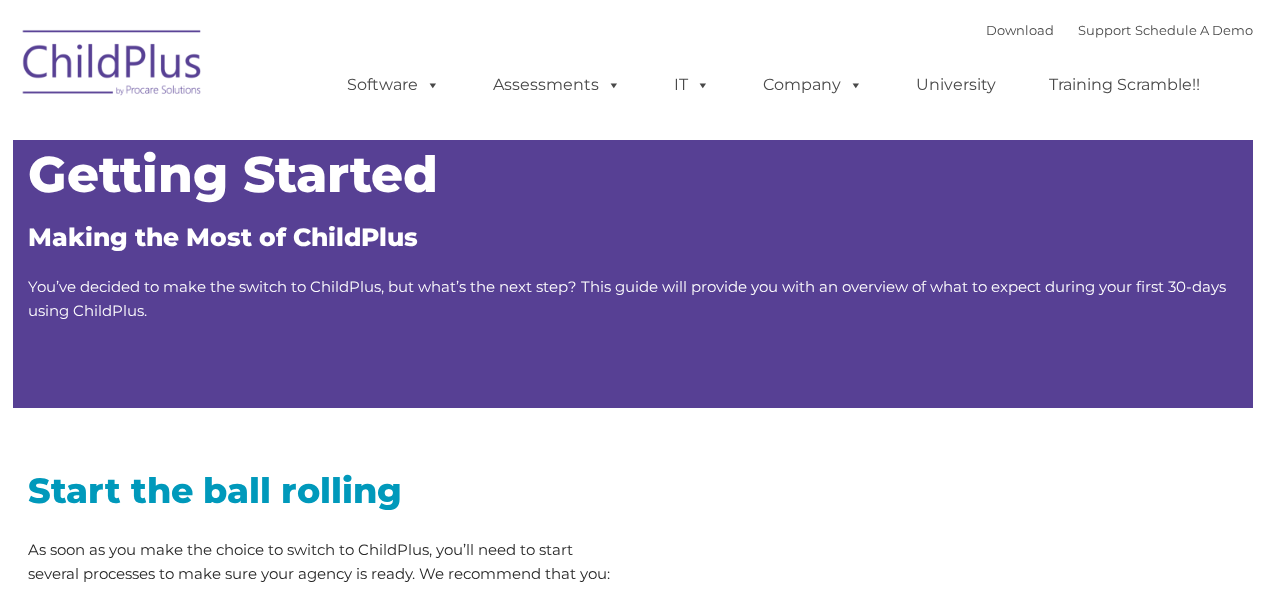 type on "" 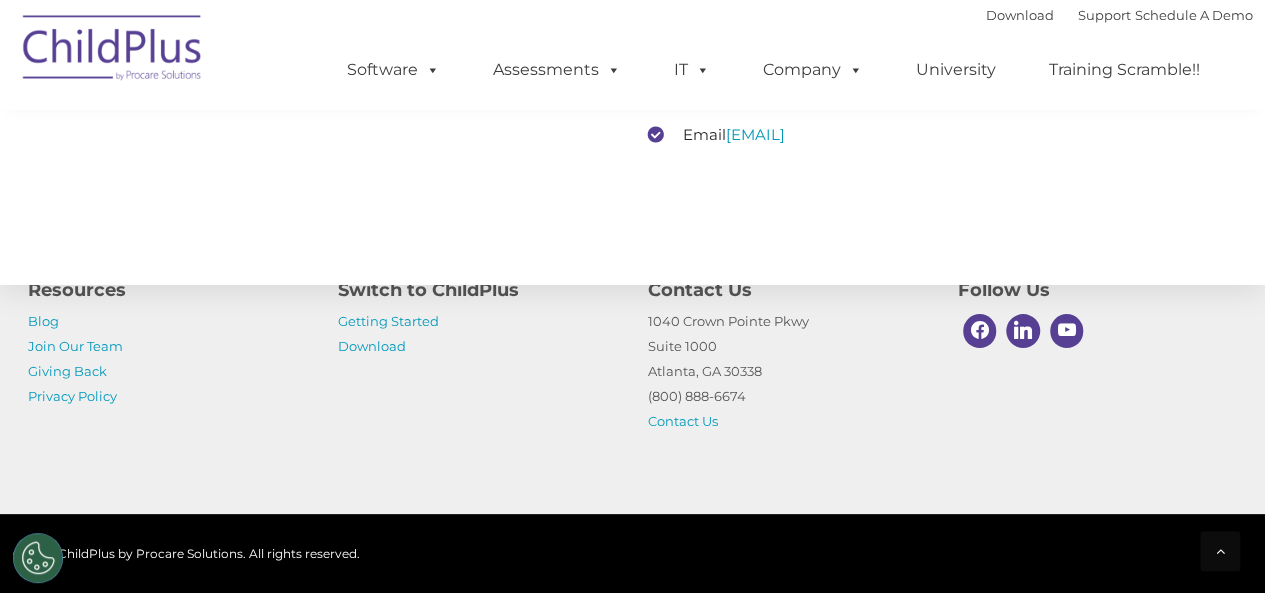 scroll, scrollTop: 3291, scrollLeft: 0, axis: vertical 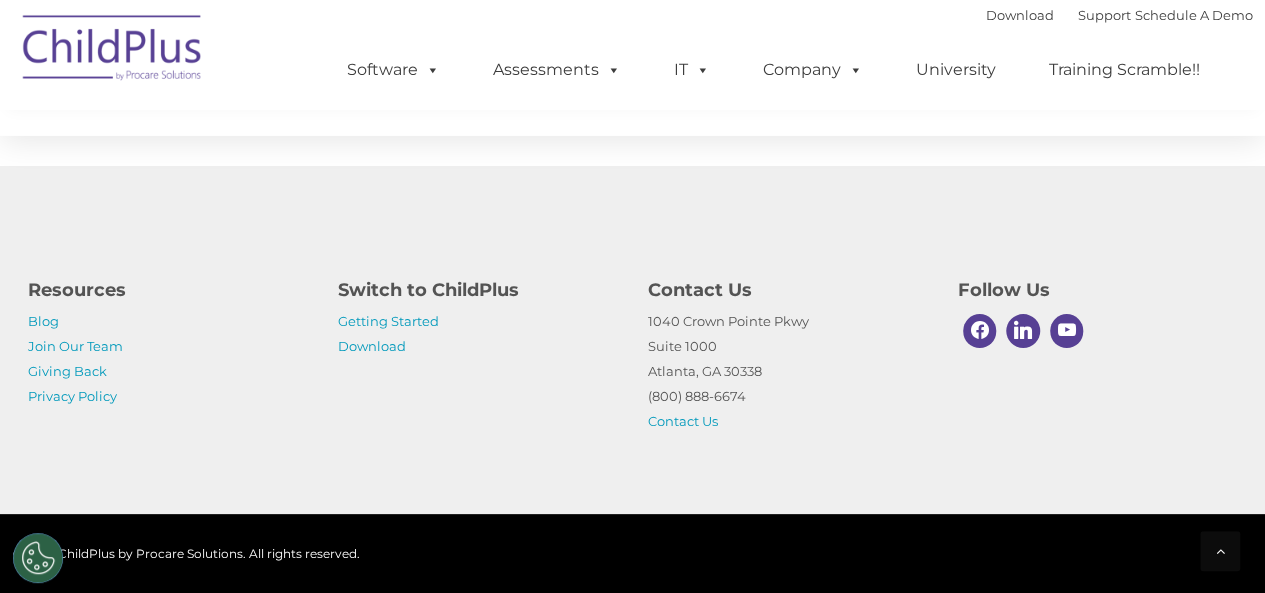 drag, startPoint x: 1269, startPoint y: 66, endPoint x: 1279, endPoint y: 570, distance: 504.09918 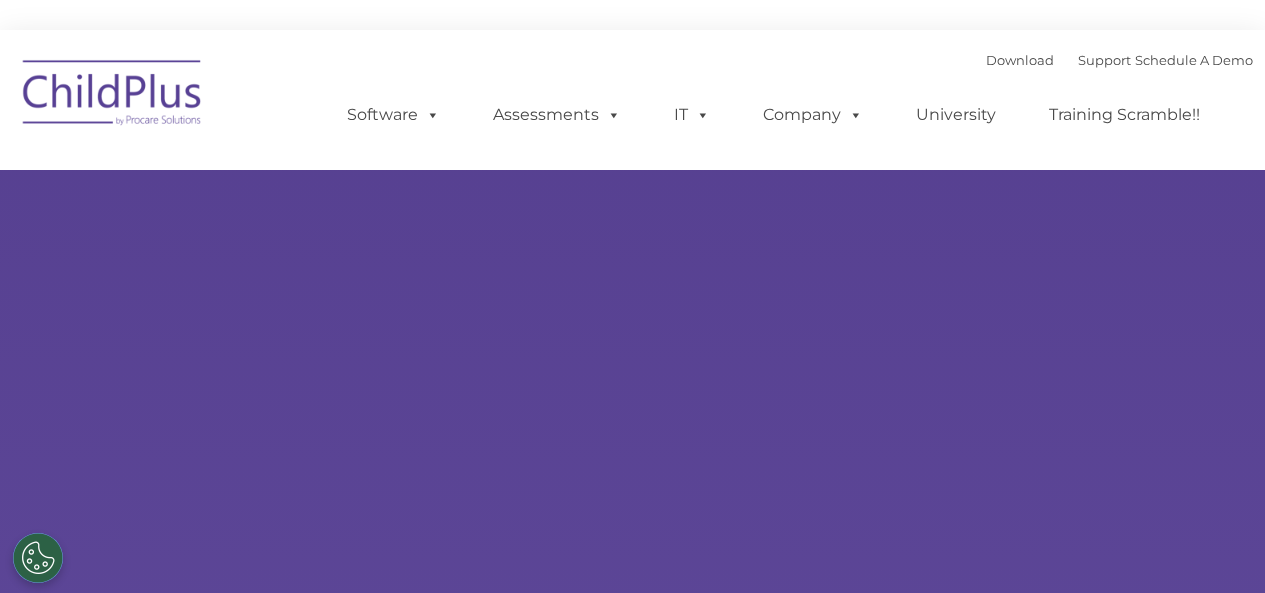 scroll, scrollTop: 0, scrollLeft: 0, axis: both 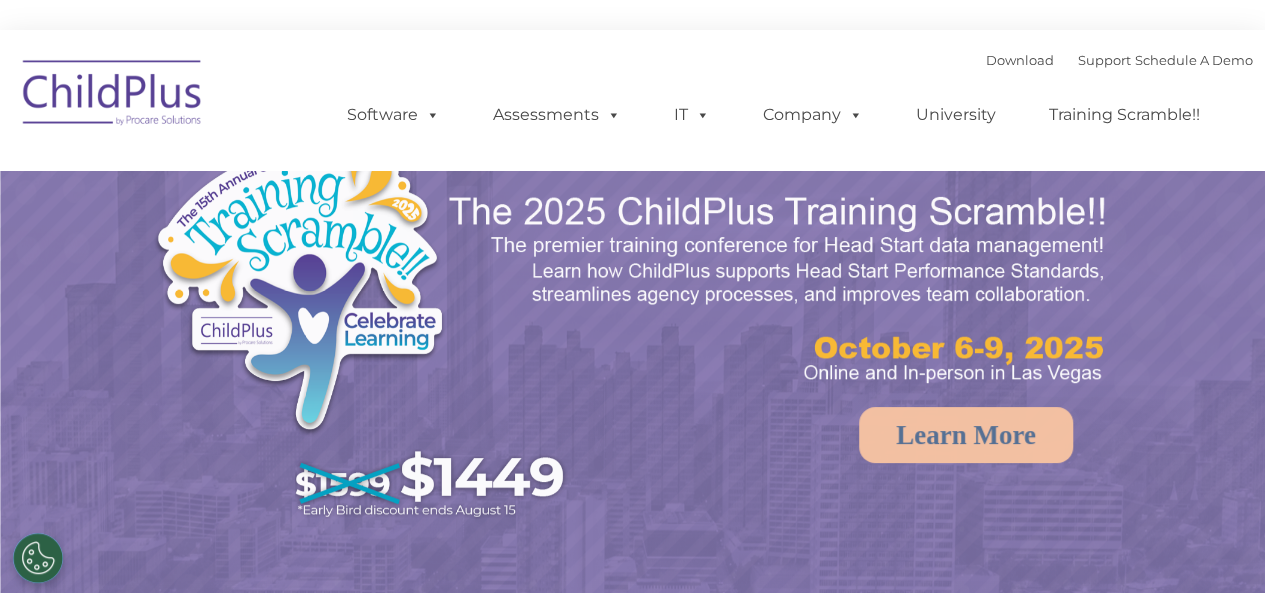 select on "MEDIUM" 